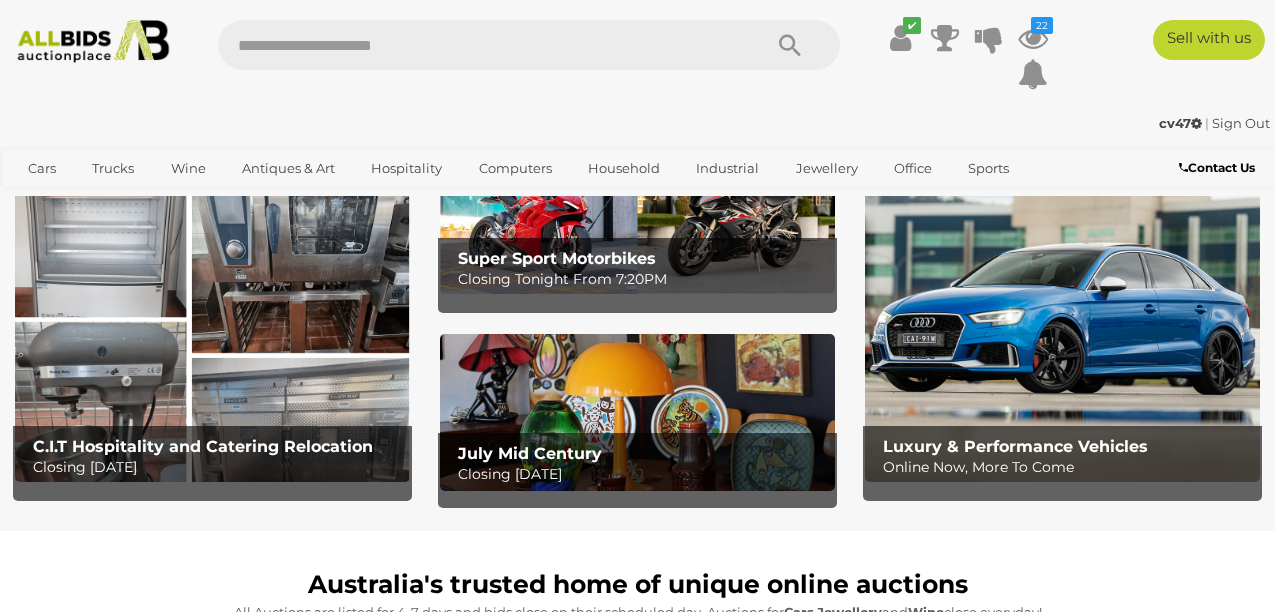 scroll, scrollTop: 0, scrollLeft: 0, axis: both 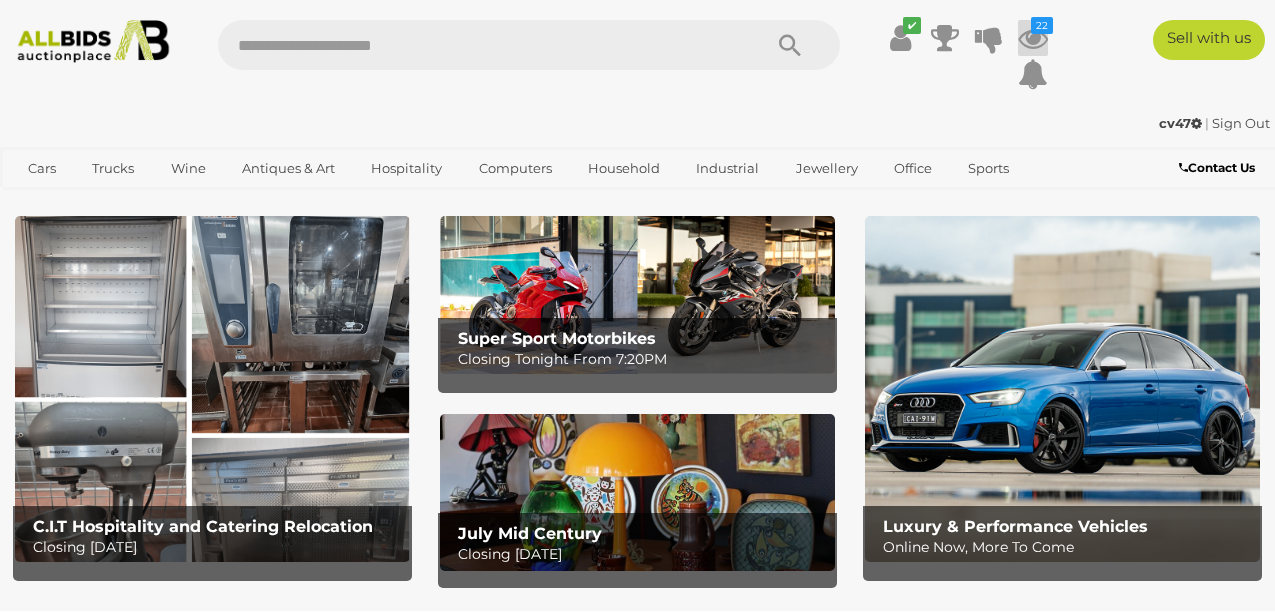 click on "22" at bounding box center [1042, 25] 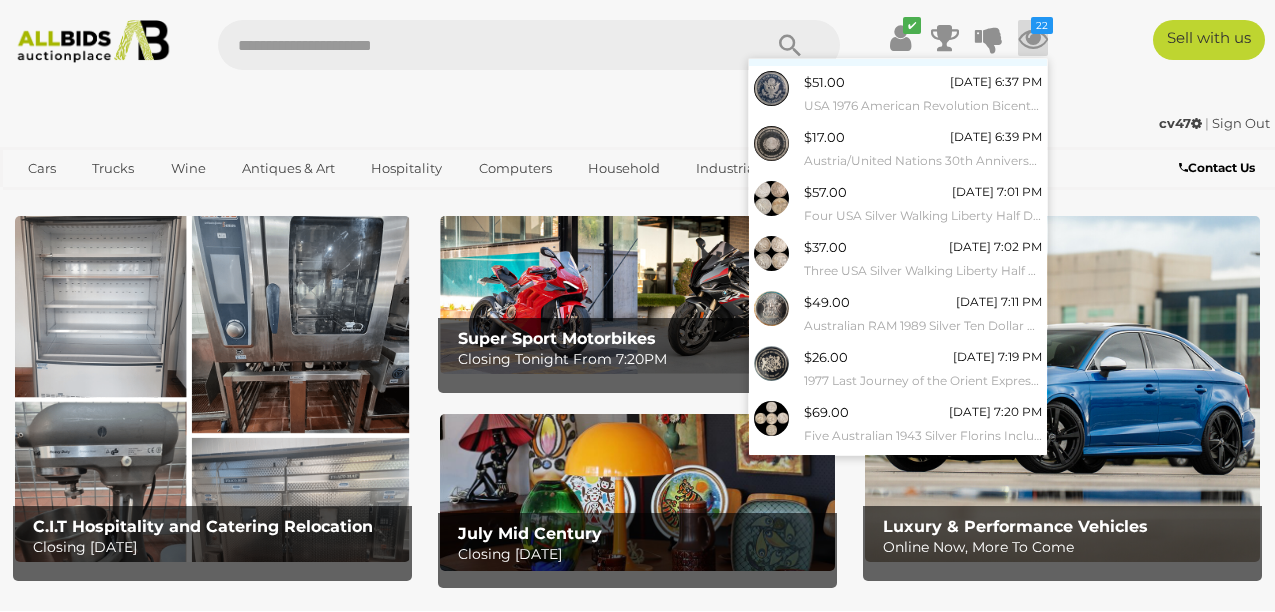 scroll, scrollTop: 241, scrollLeft: 0, axis: vertical 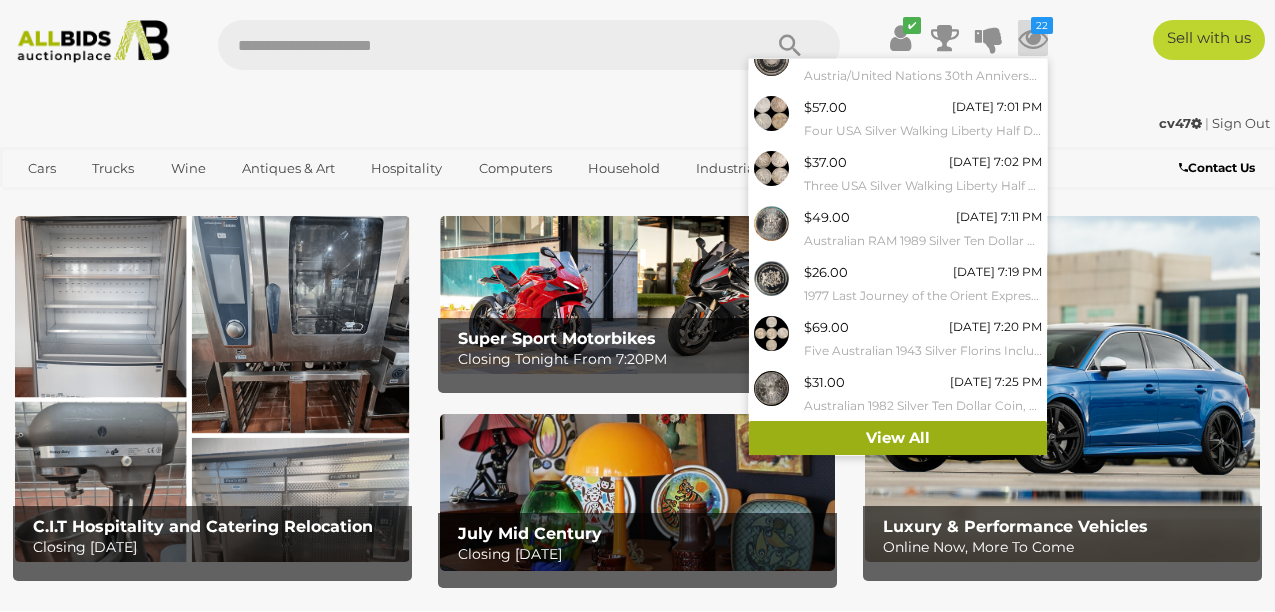 click on "View All" at bounding box center [898, 438] 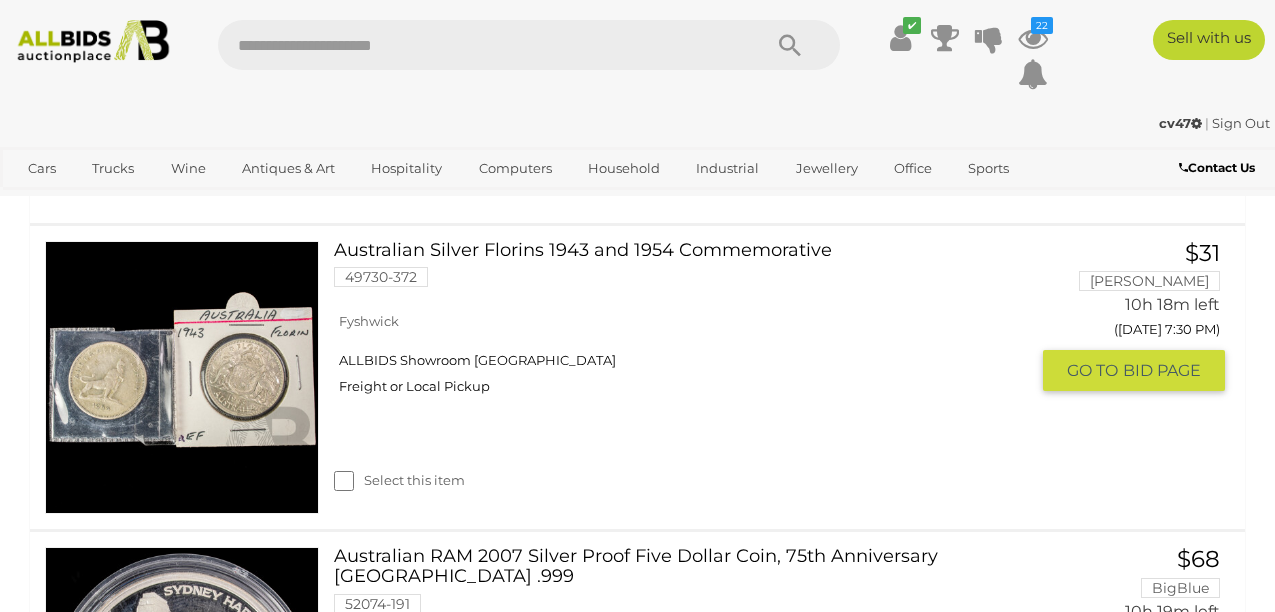 scroll, scrollTop: 4090, scrollLeft: 0, axis: vertical 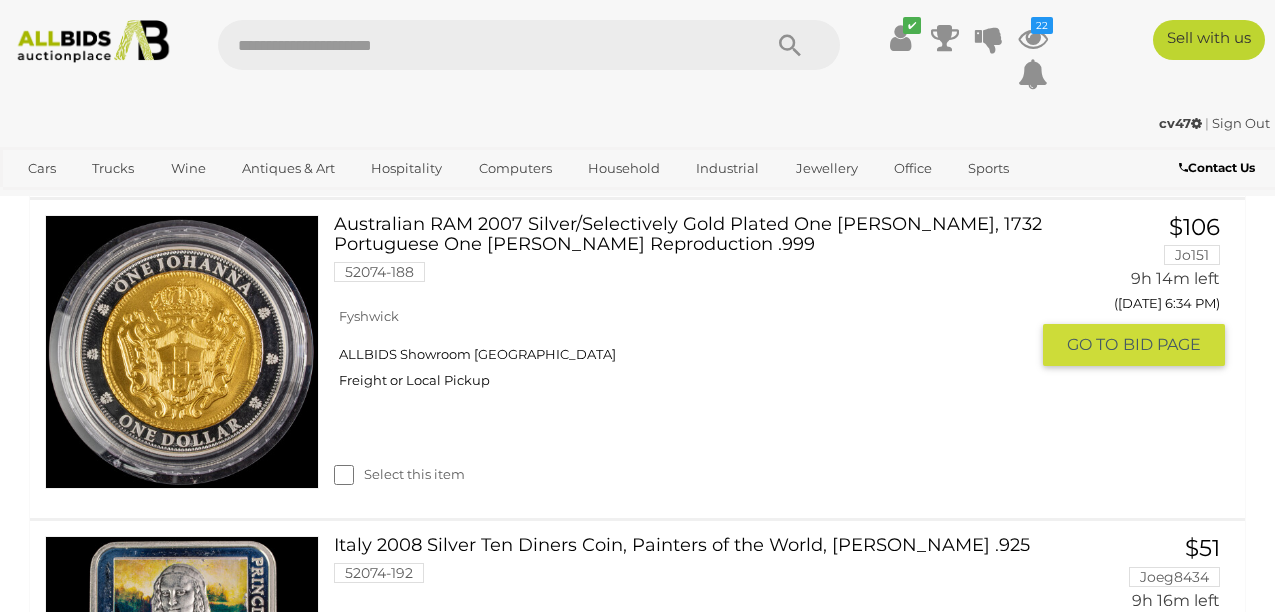 click on "Australian RAM 2007 Silver/Selectively Gold Plated One Johanna Coin, 1732 Portuguese One Johanna Reproduction .999
52074-188" at bounding box center (688, 256) 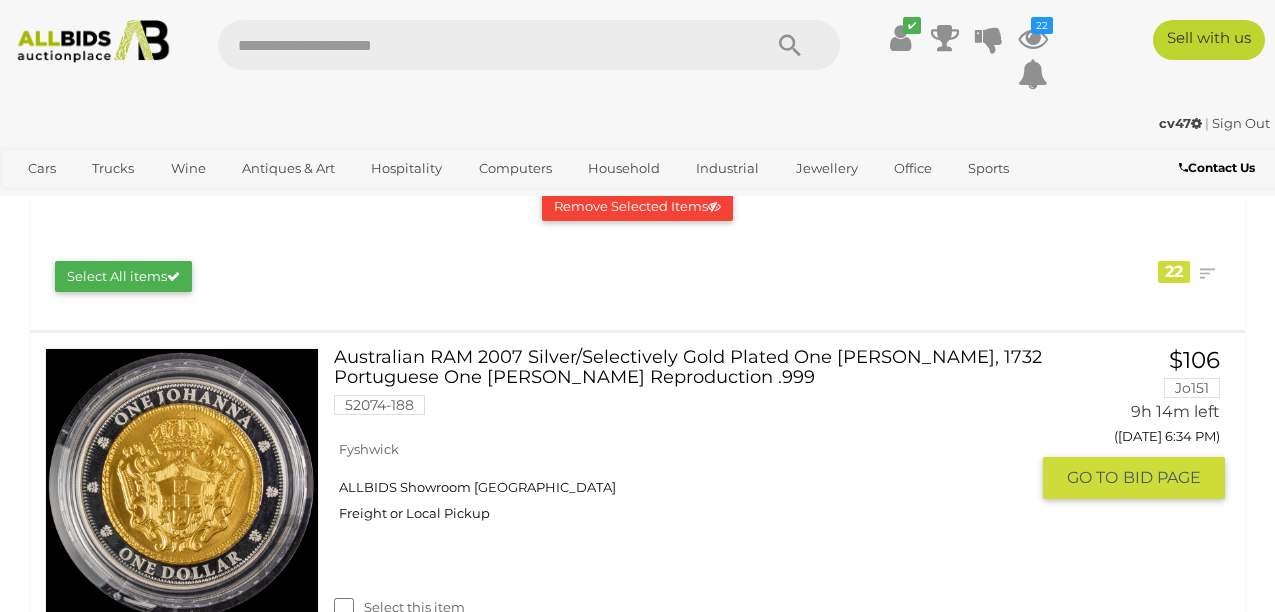 scroll, scrollTop: 247, scrollLeft: 0, axis: vertical 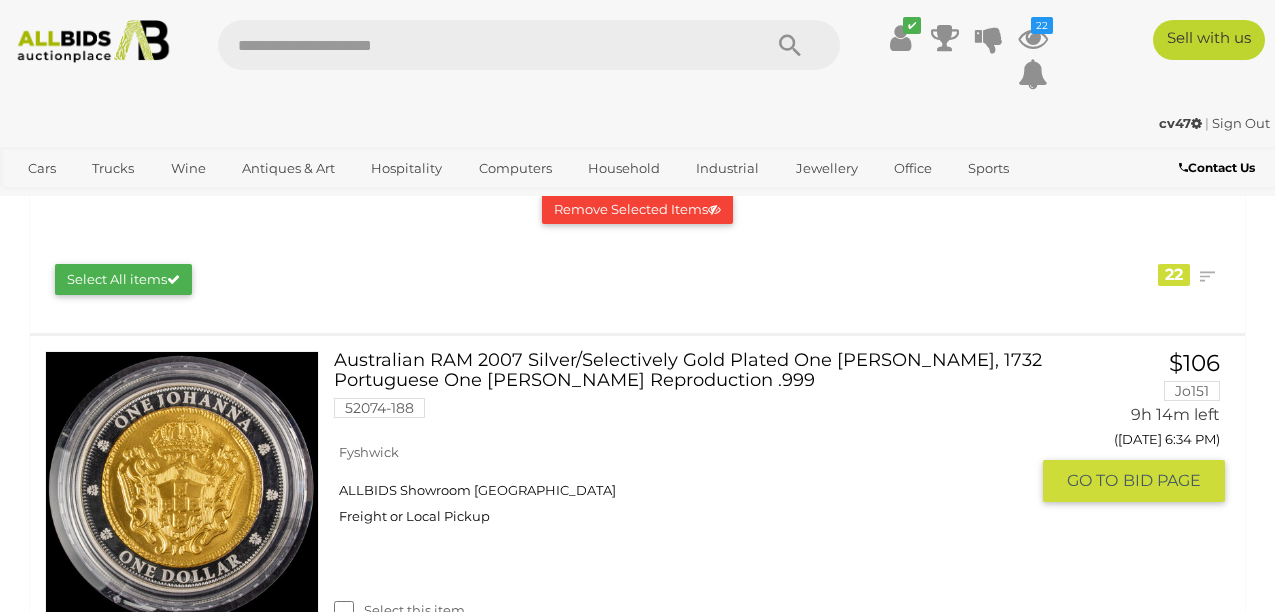 click on "Australian RAM 2007 Silver/Selectively Gold Plated One Johanna Coin, 1732 Portuguese One Johanna Reproduction .999
52074-188" at bounding box center (688, 392) 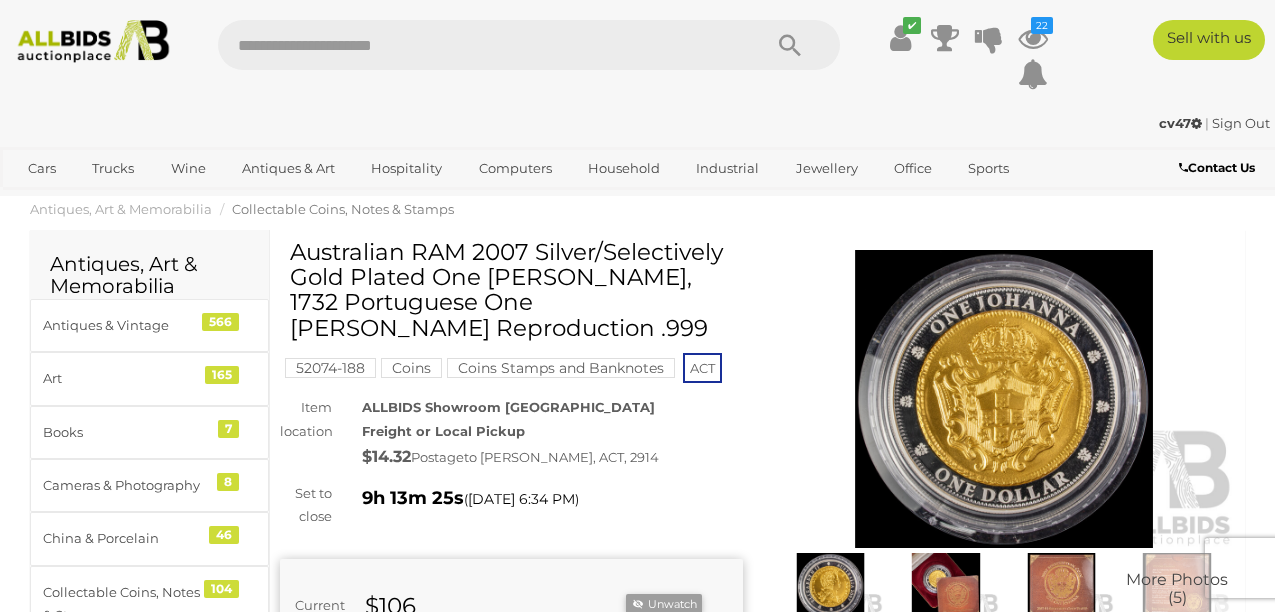 scroll, scrollTop: 0, scrollLeft: 0, axis: both 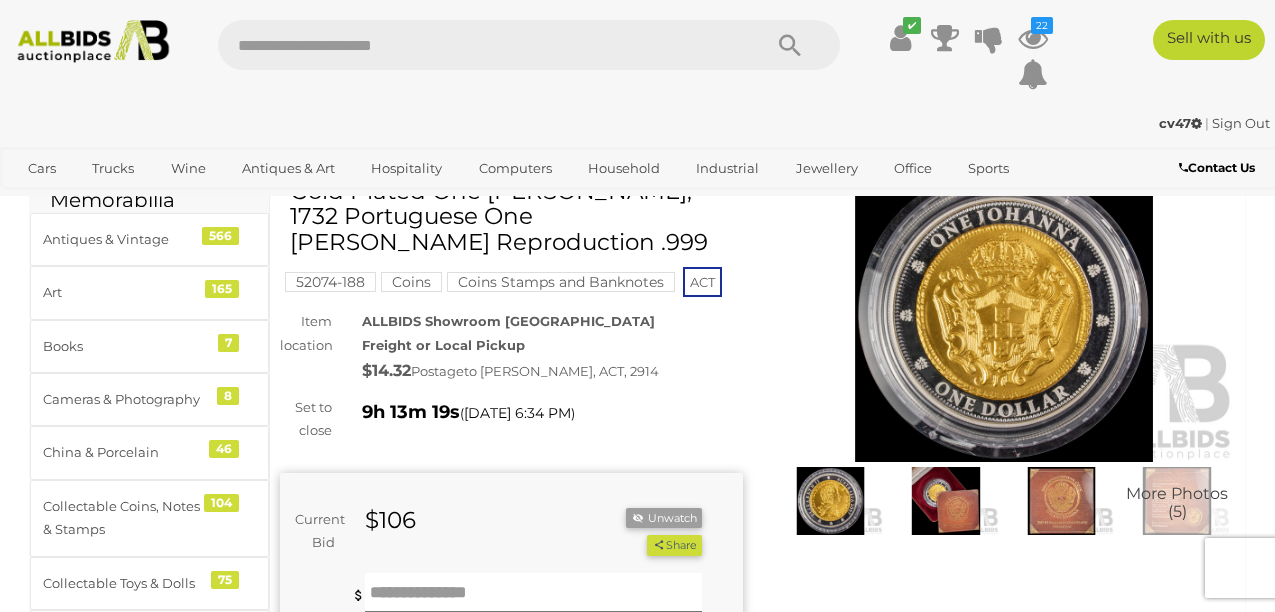 click at bounding box center (831, 501) 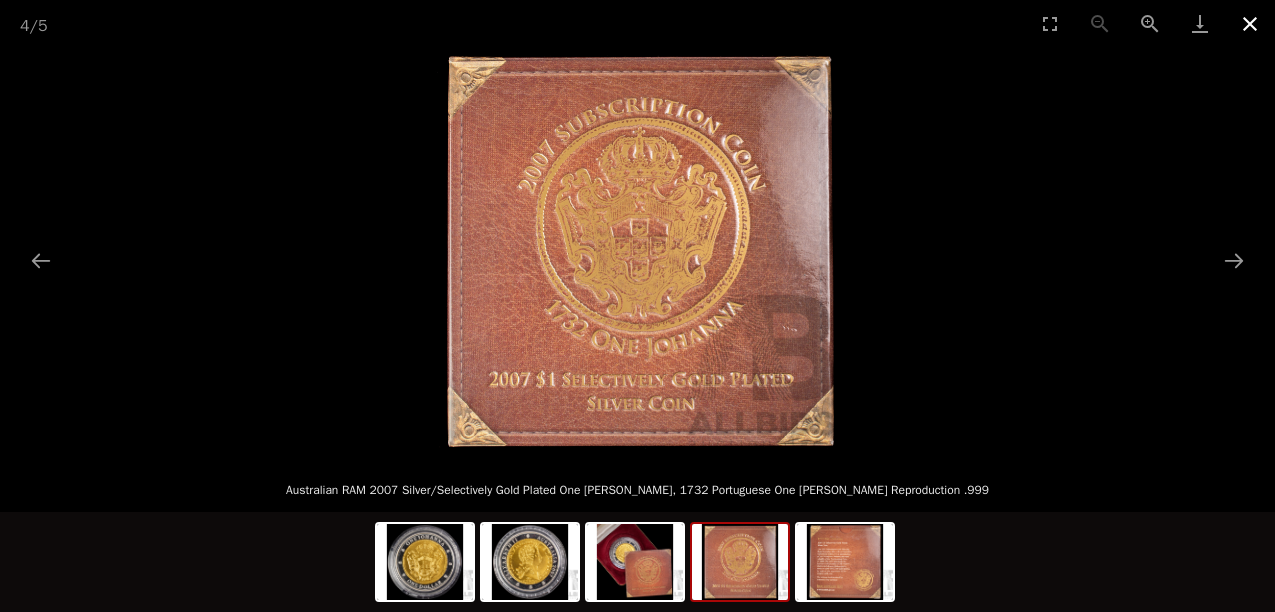 click at bounding box center [1250, 23] 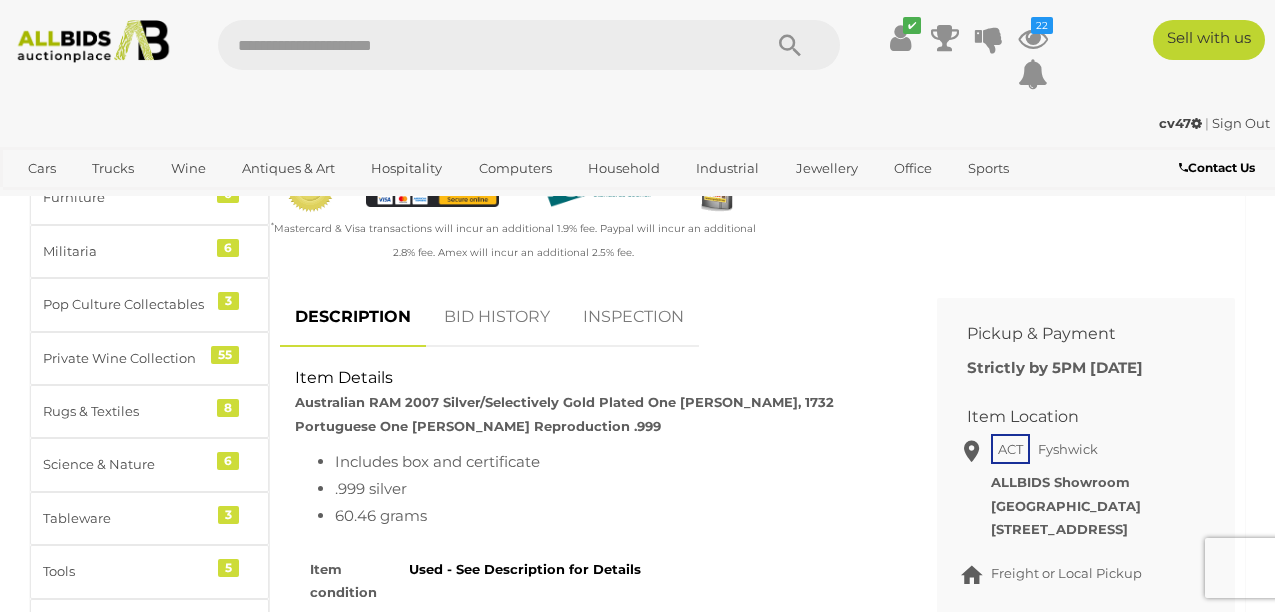 scroll, scrollTop: 736, scrollLeft: 0, axis: vertical 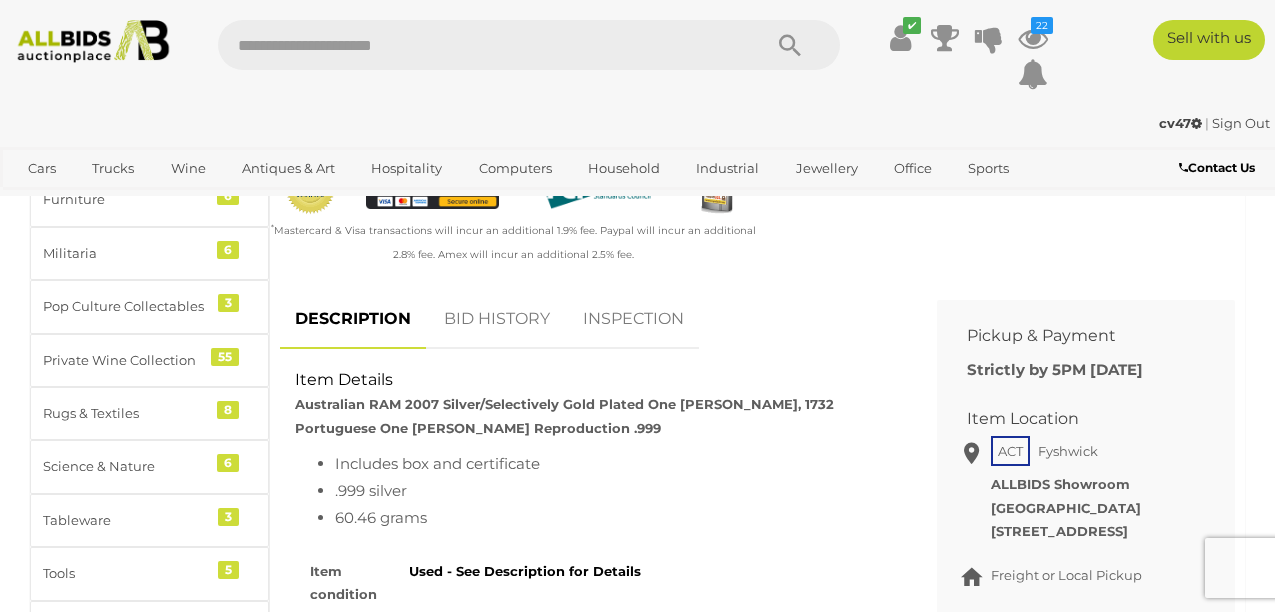 click on "BID HISTORY" at bounding box center (497, 319) 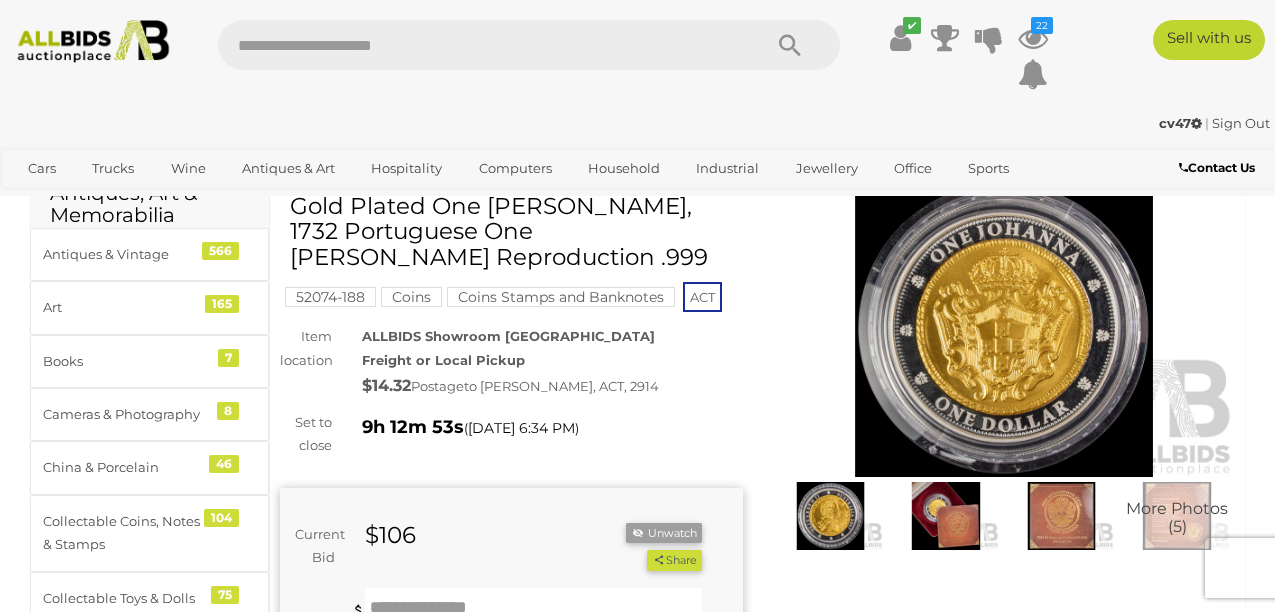 scroll, scrollTop: 0, scrollLeft: 0, axis: both 